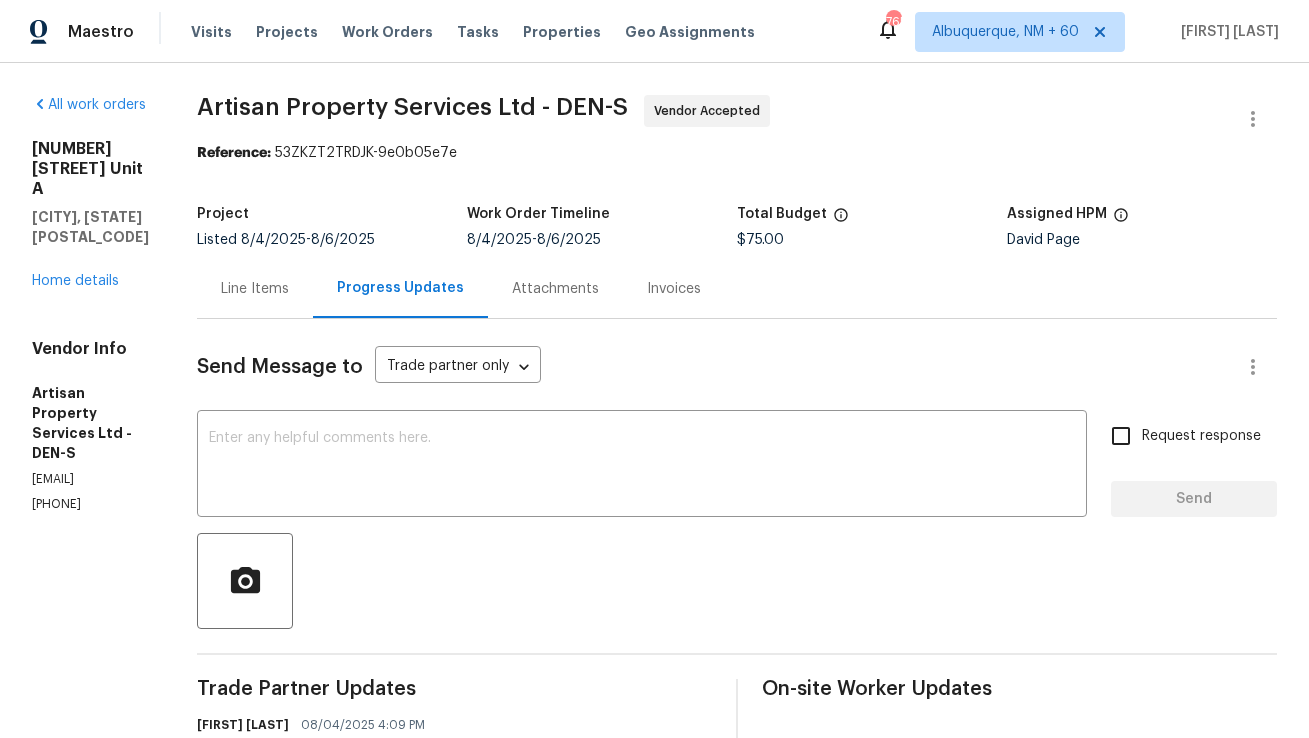 scroll, scrollTop: 0, scrollLeft: 0, axis: both 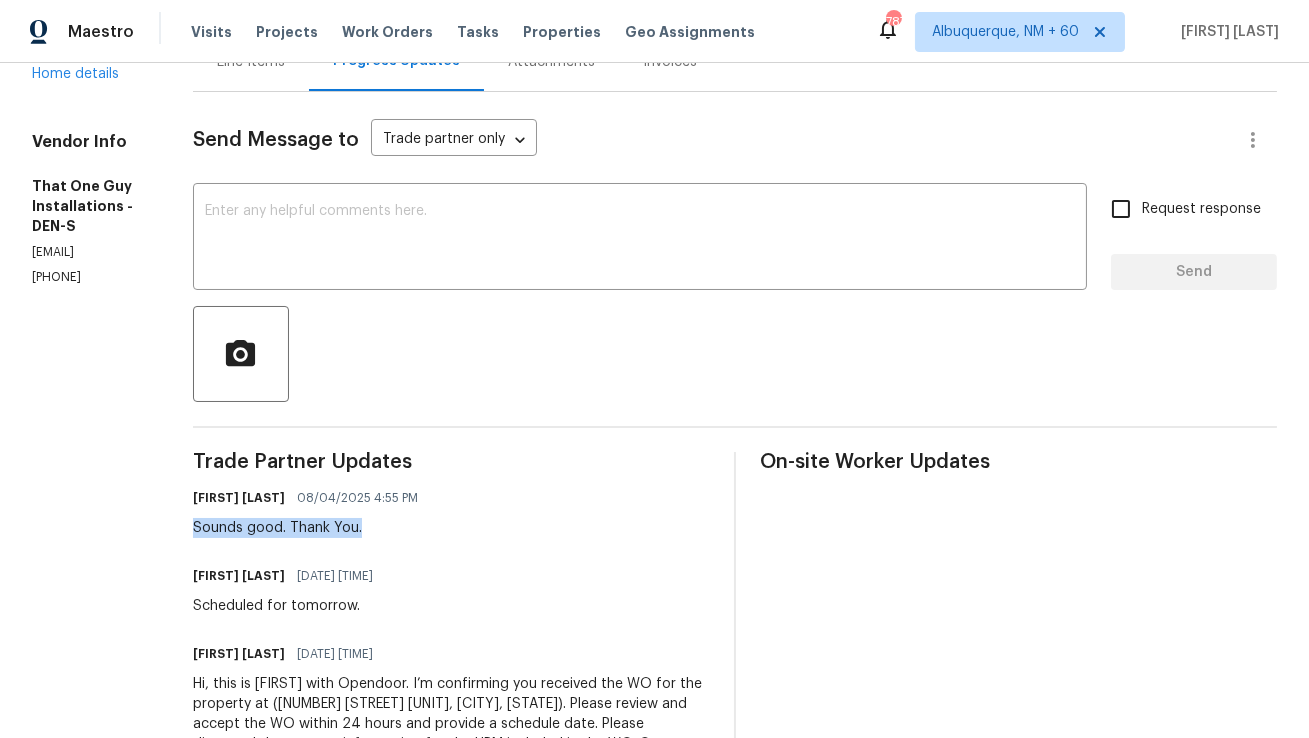 drag, startPoint x: 196, startPoint y: 529, endPoint x: 454, endPoint y: 529, distance: 258 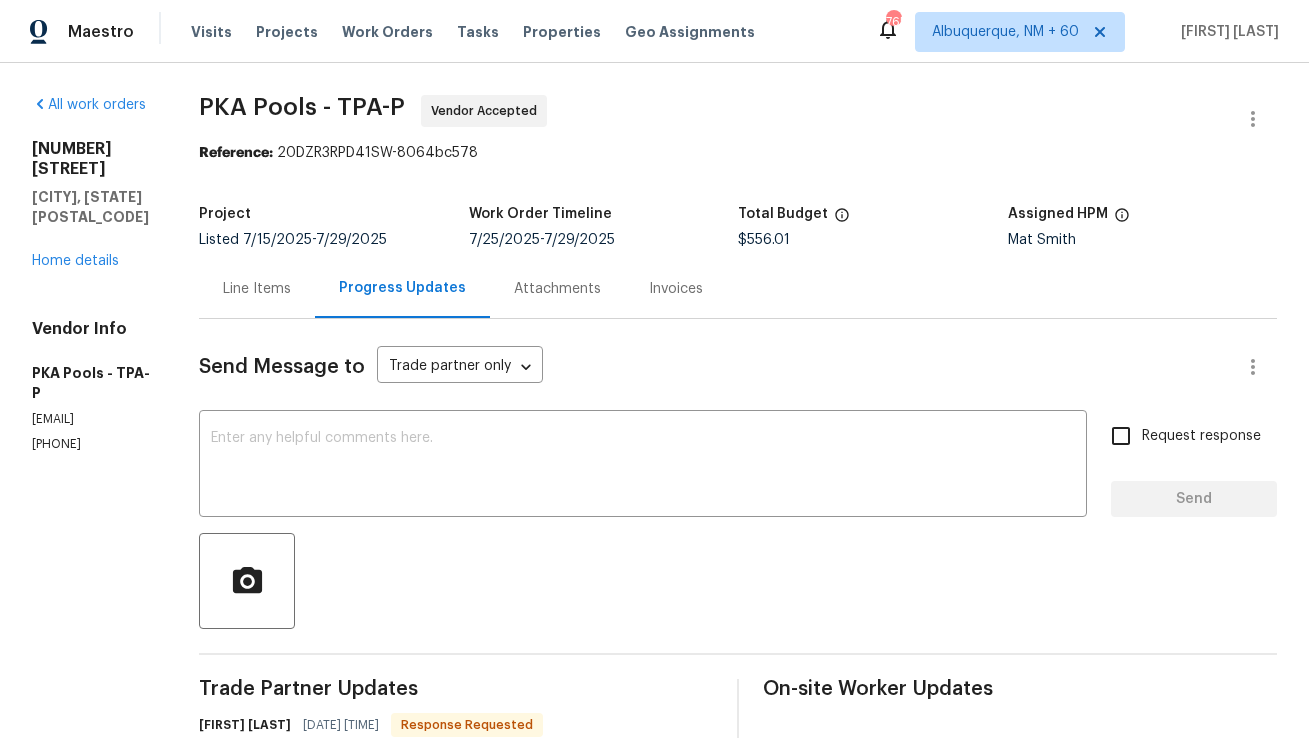 scroll, scrollTop: 0, scrollLeft: 0, axis: both 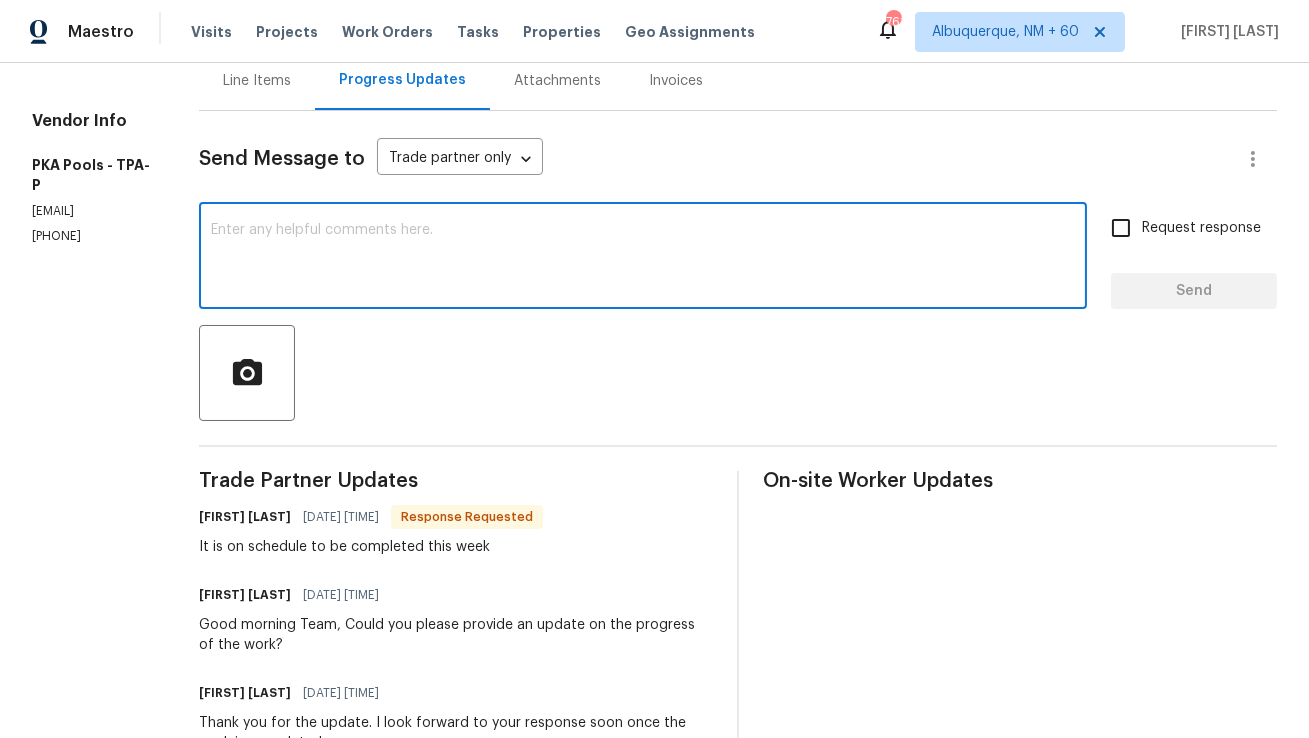 click at bounding box center [643, 258] 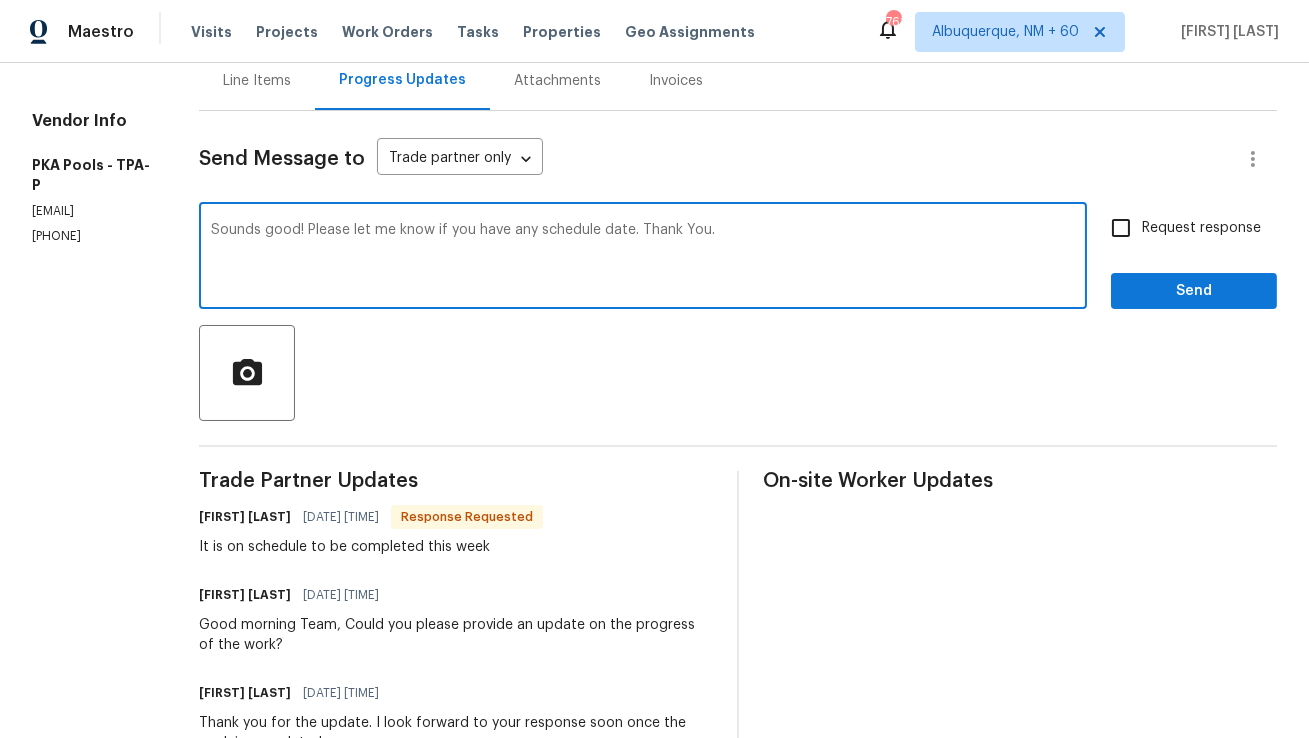 type on "Sounds good! Please let me know if you have any schedule date. Thank You." 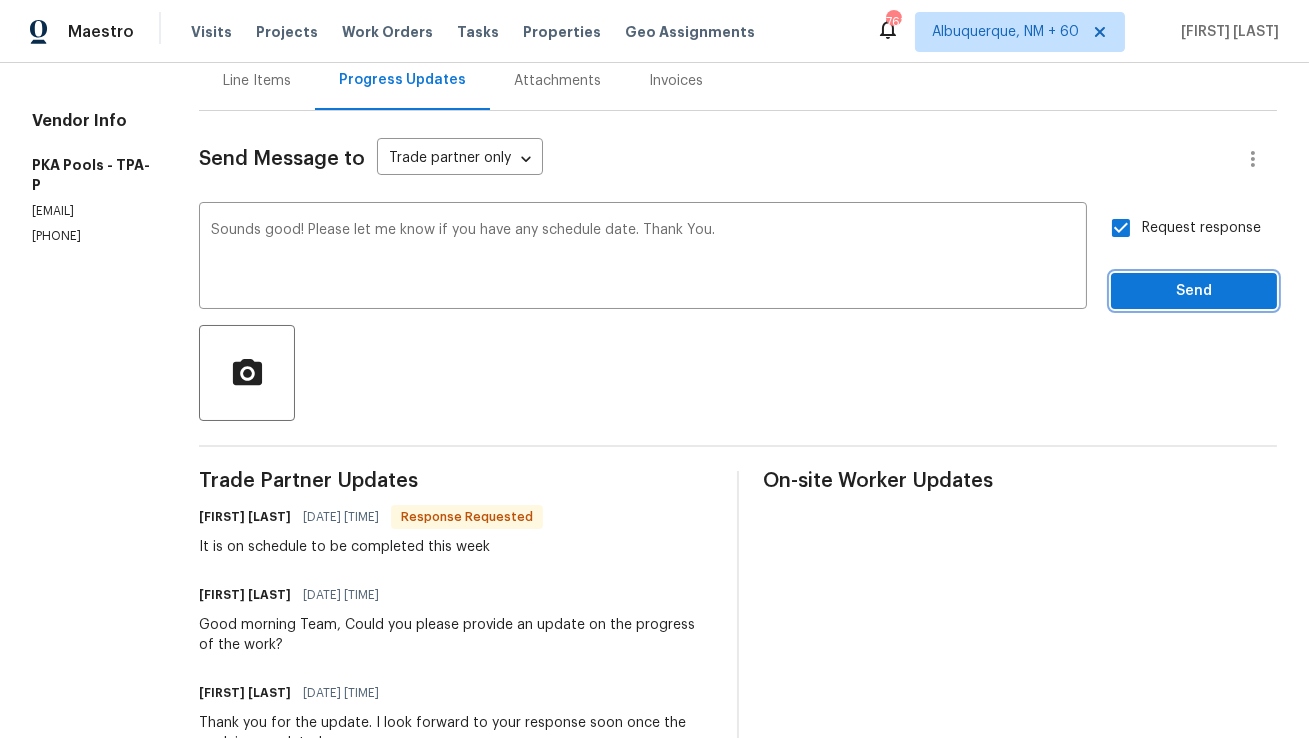 click on "Send" at bounding box center [1194, 291] 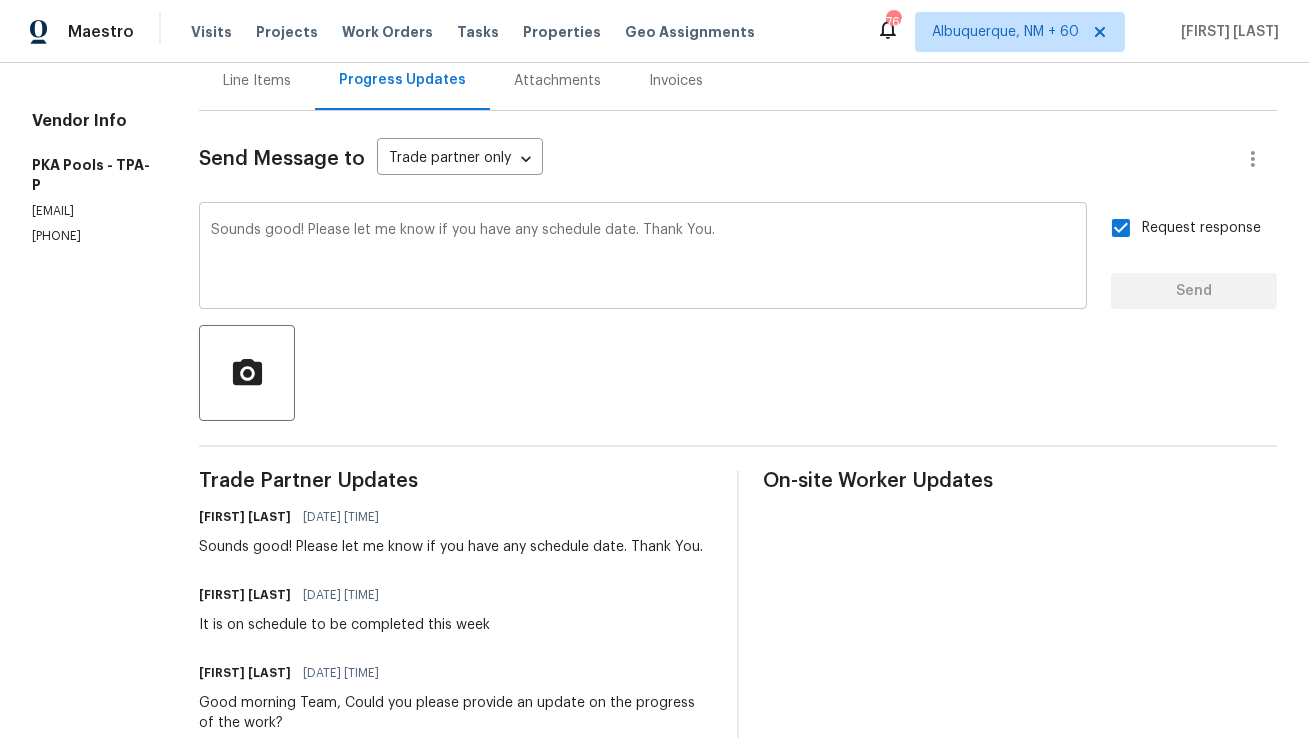 scroll, scrollTop: 0, scrollLeft: 0, axis: both 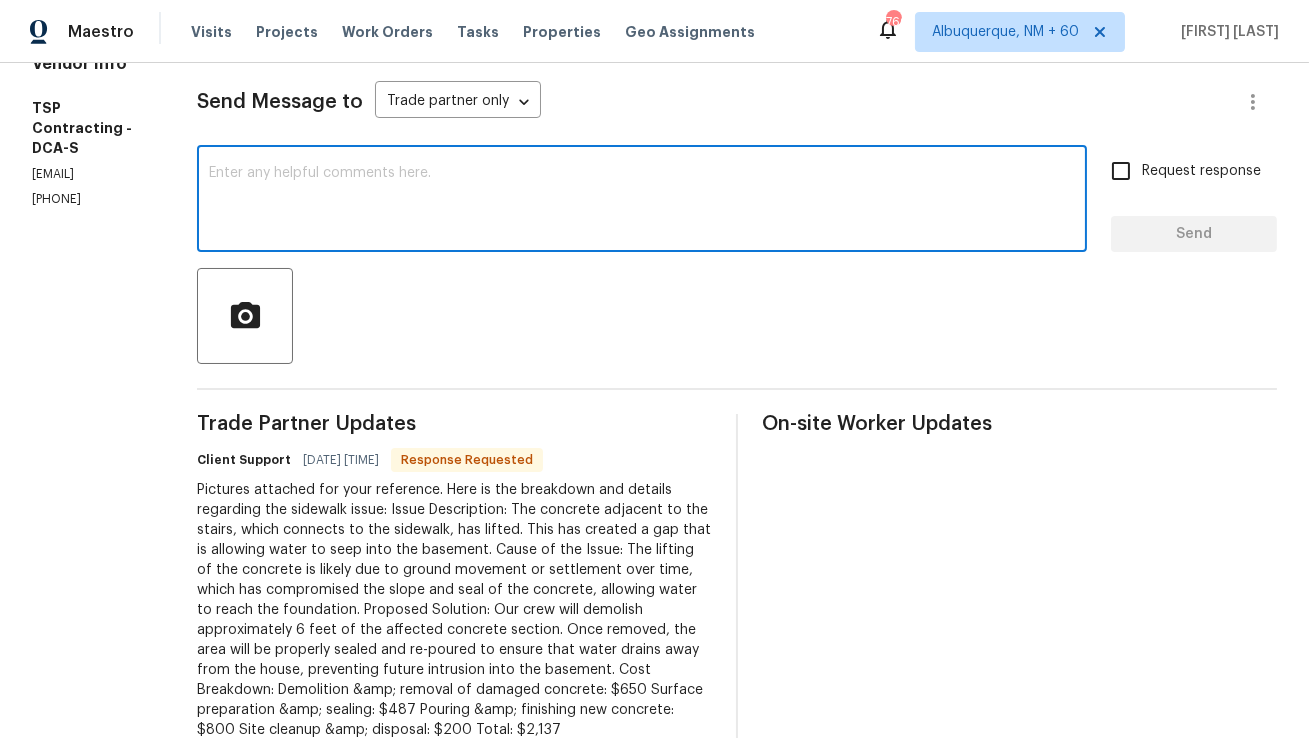 click at bounding box center [642, 201] 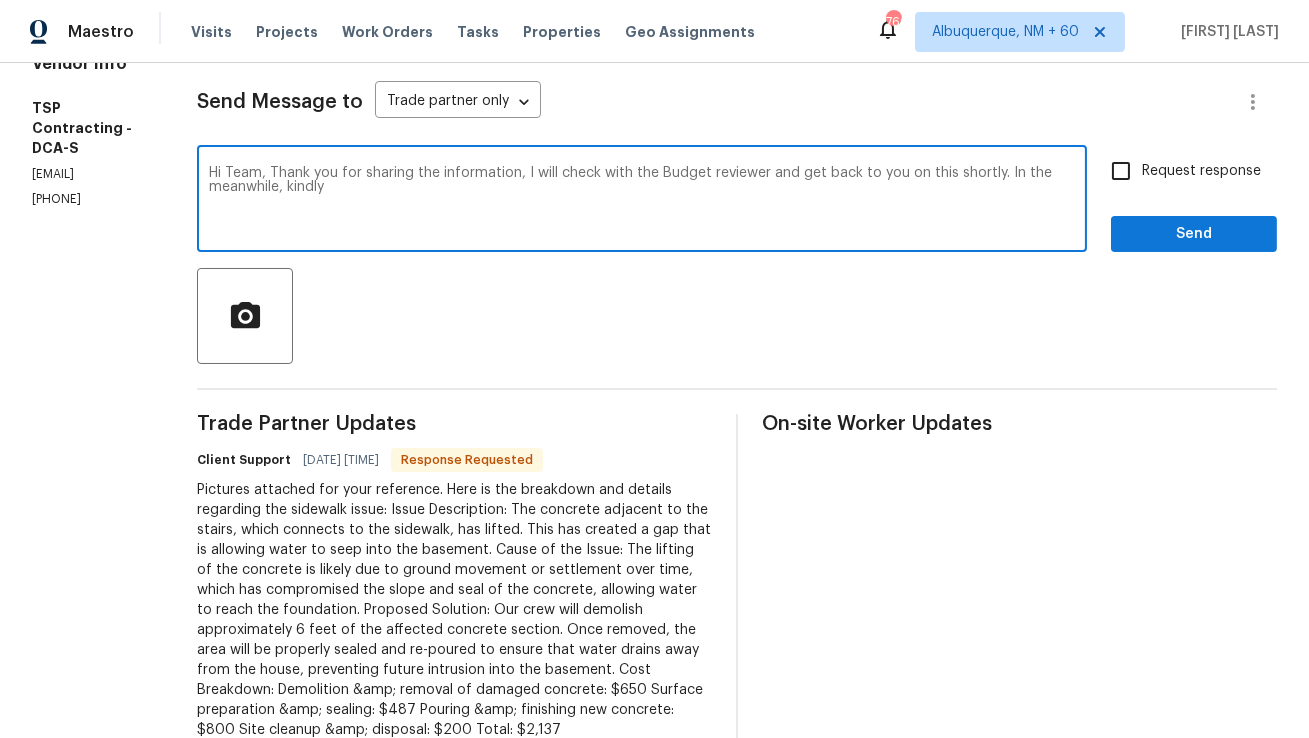 drag, startPoint x: 1014, startPoint y: 175, endPoint x: 1033, endPoint y: 225, distance: 53.488316 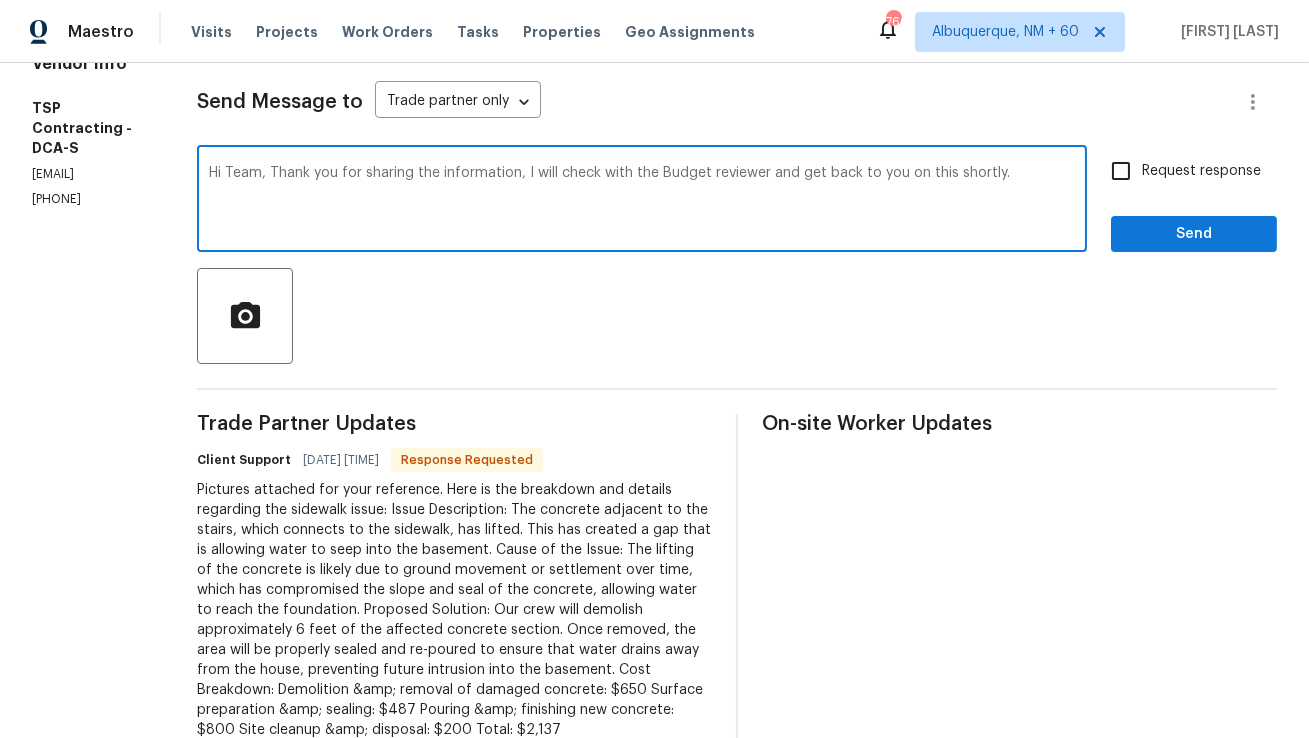 type on "Hi Team, Thank you for sharing the information, I will check with the Budget reviewer and get back to you on this shortly." 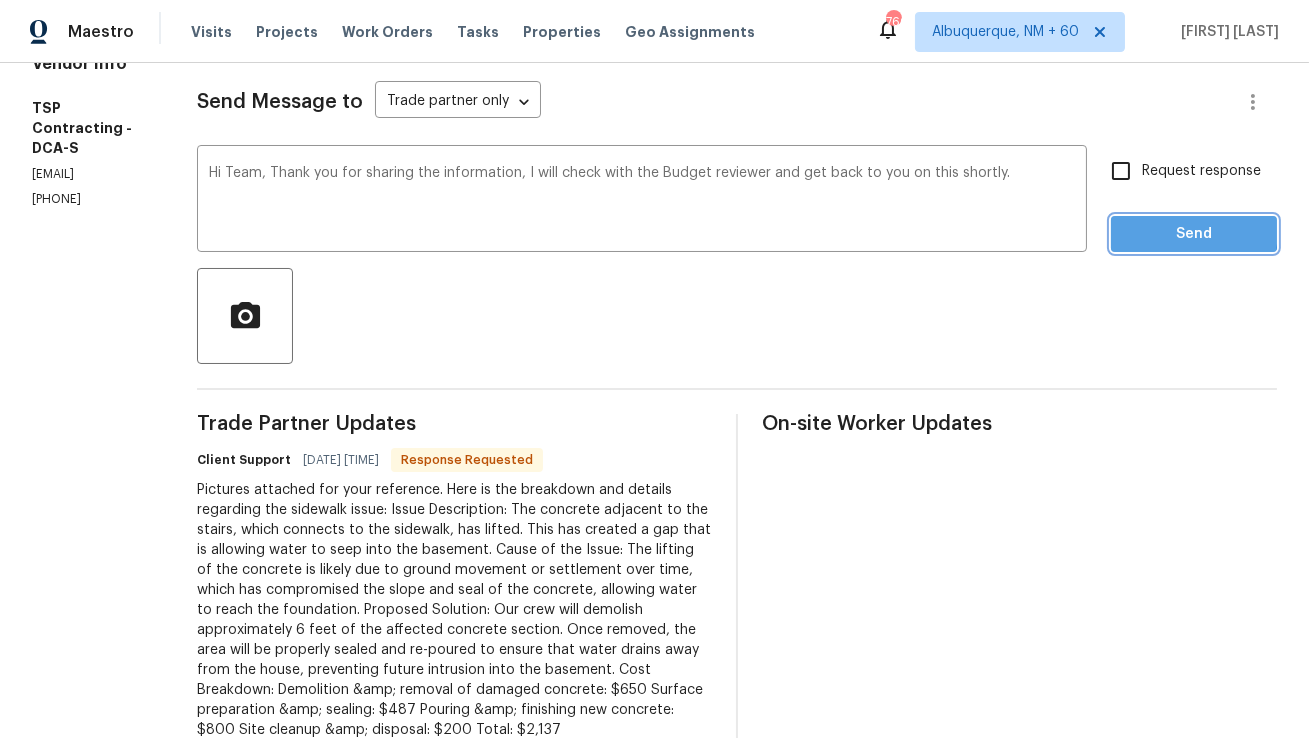 click on "Send" at bounding box center [1194, 234] 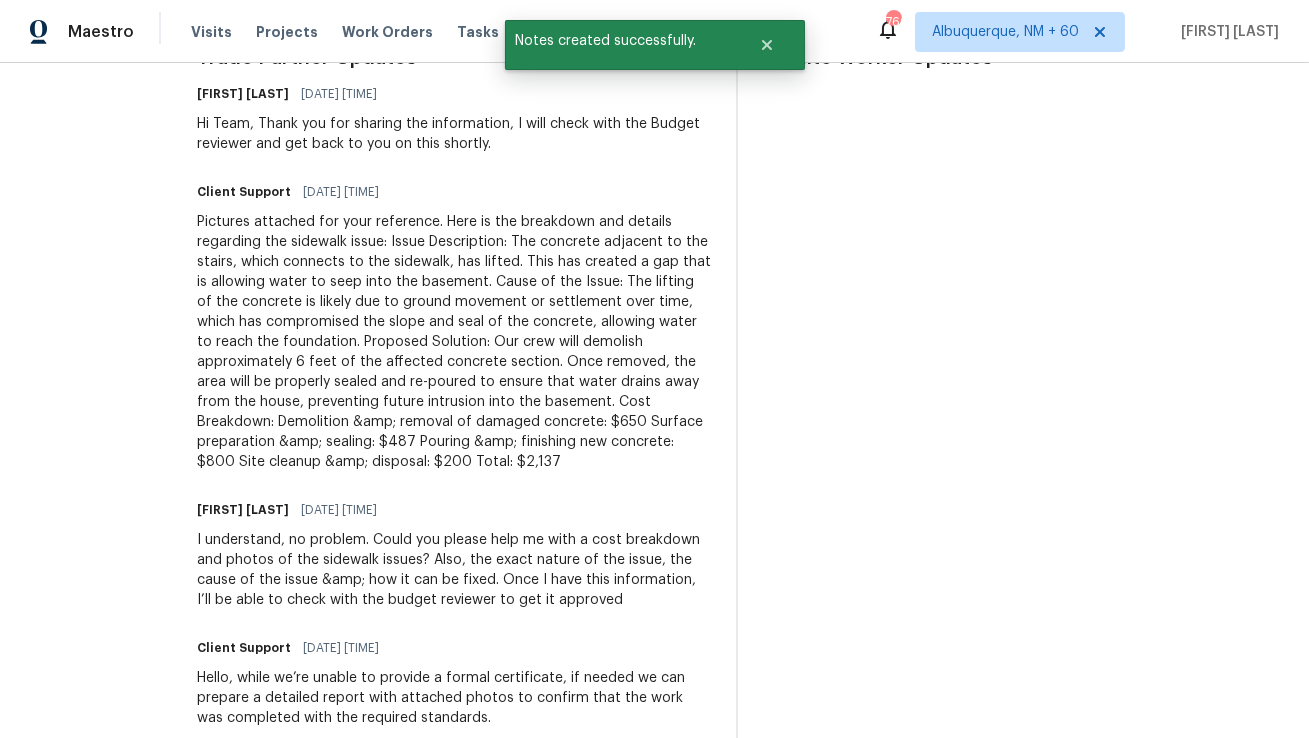 scroll, scrollTop: 0, scrollLeft: 0, axis: both 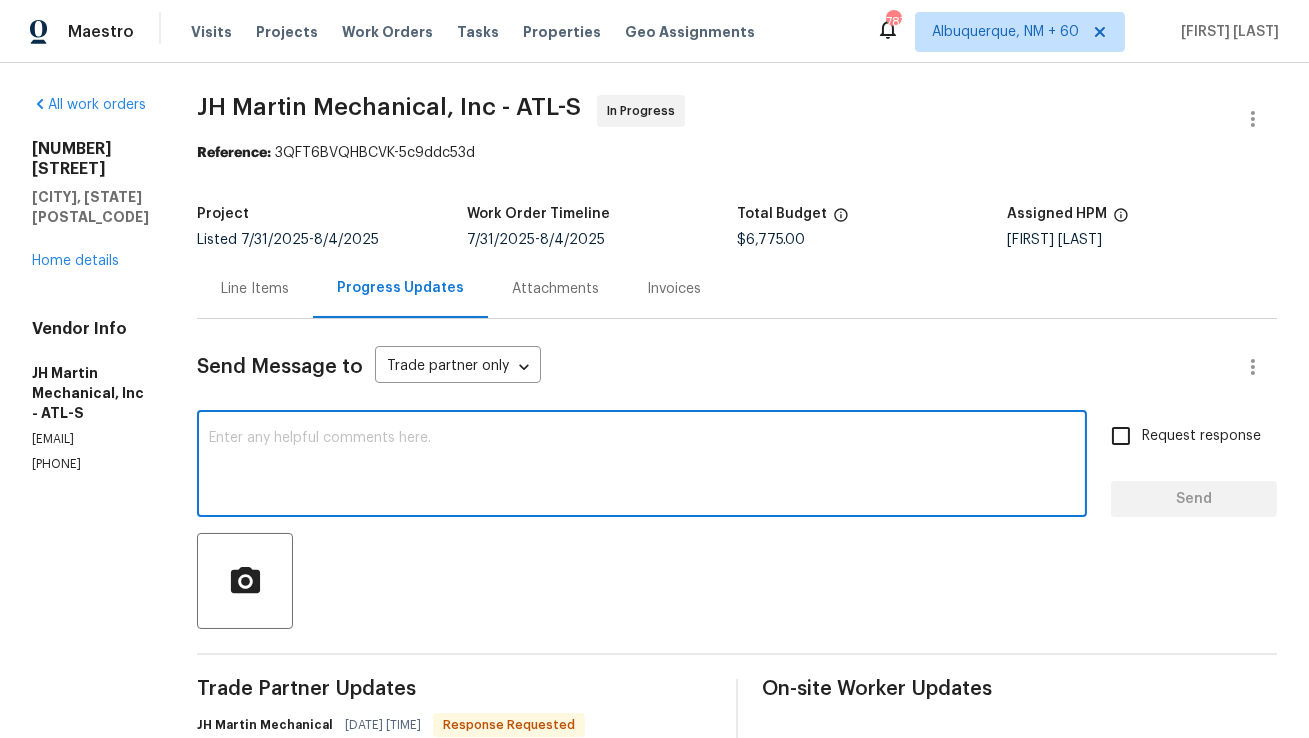 click at bounding box center [642, 466] 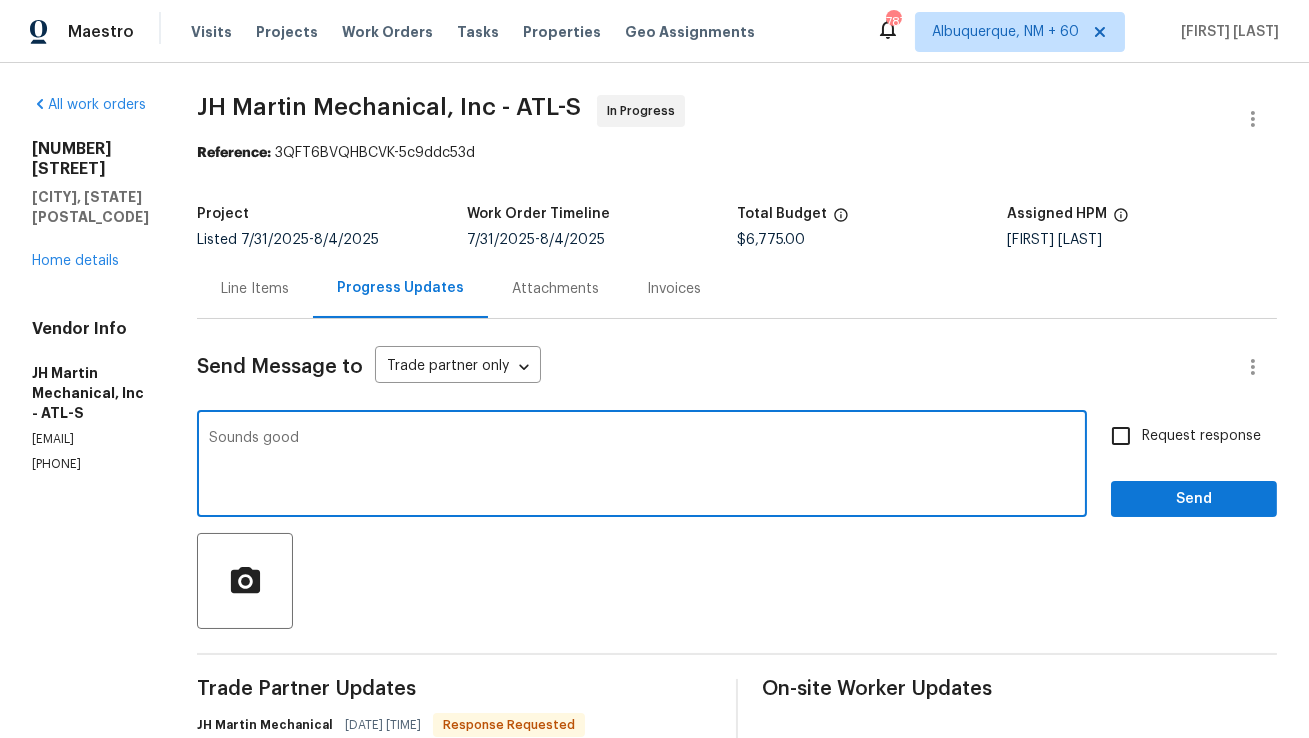 type on "Sounds good!" 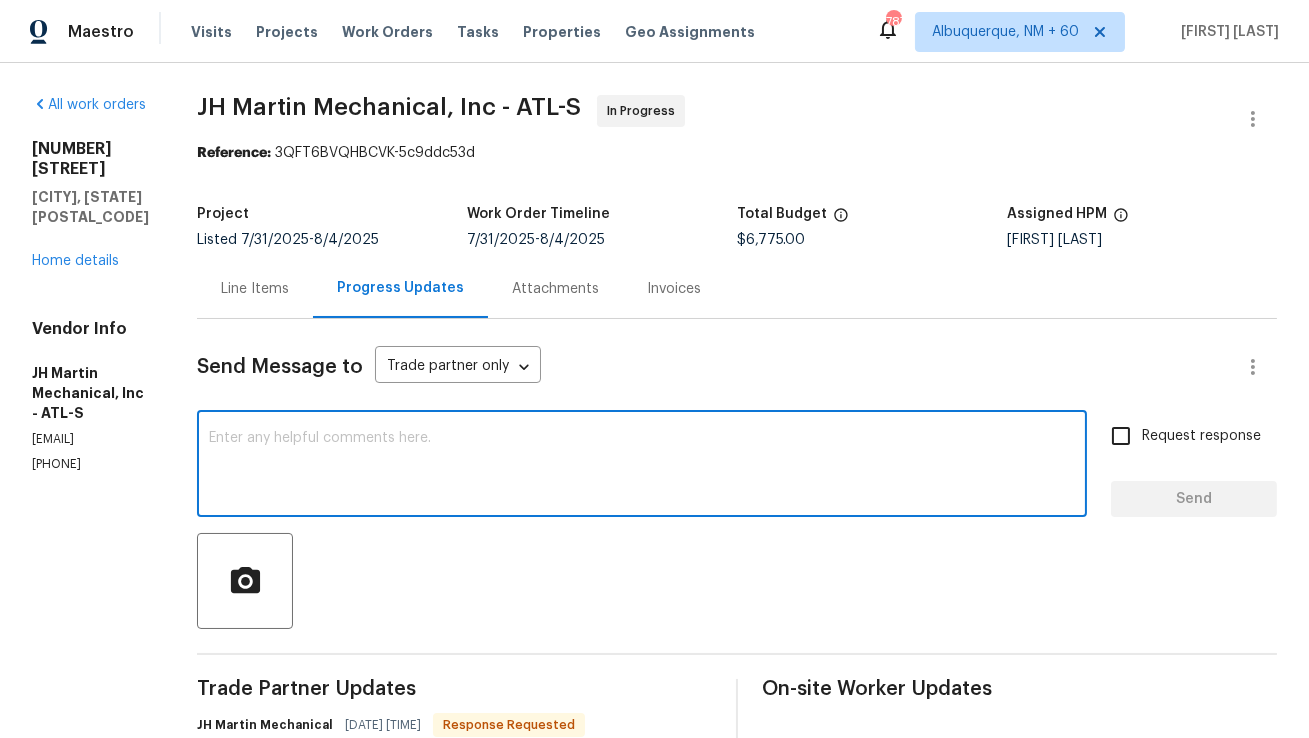 scroll, scrollTop: 223, scrollLeft: 0, axis: vertical 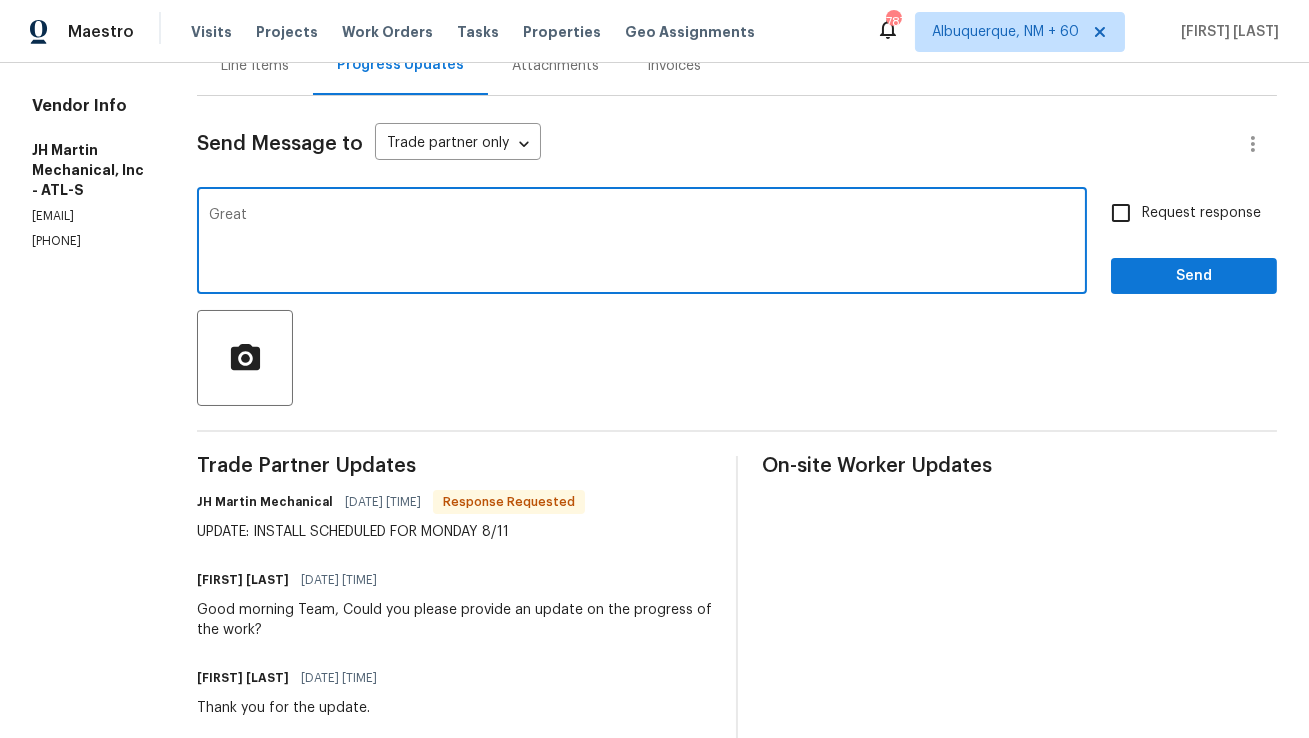 paste on "Sounds good. Thank You." 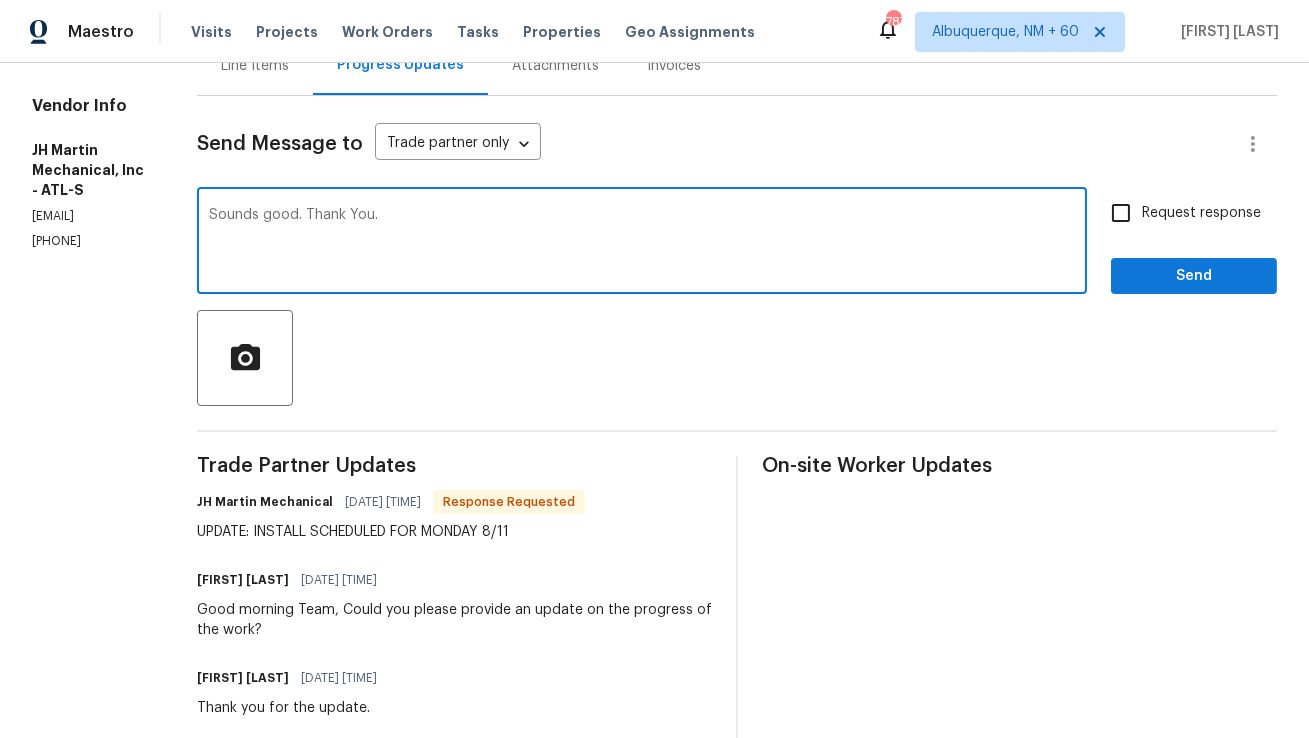 type on "Sounds good. Thank You." 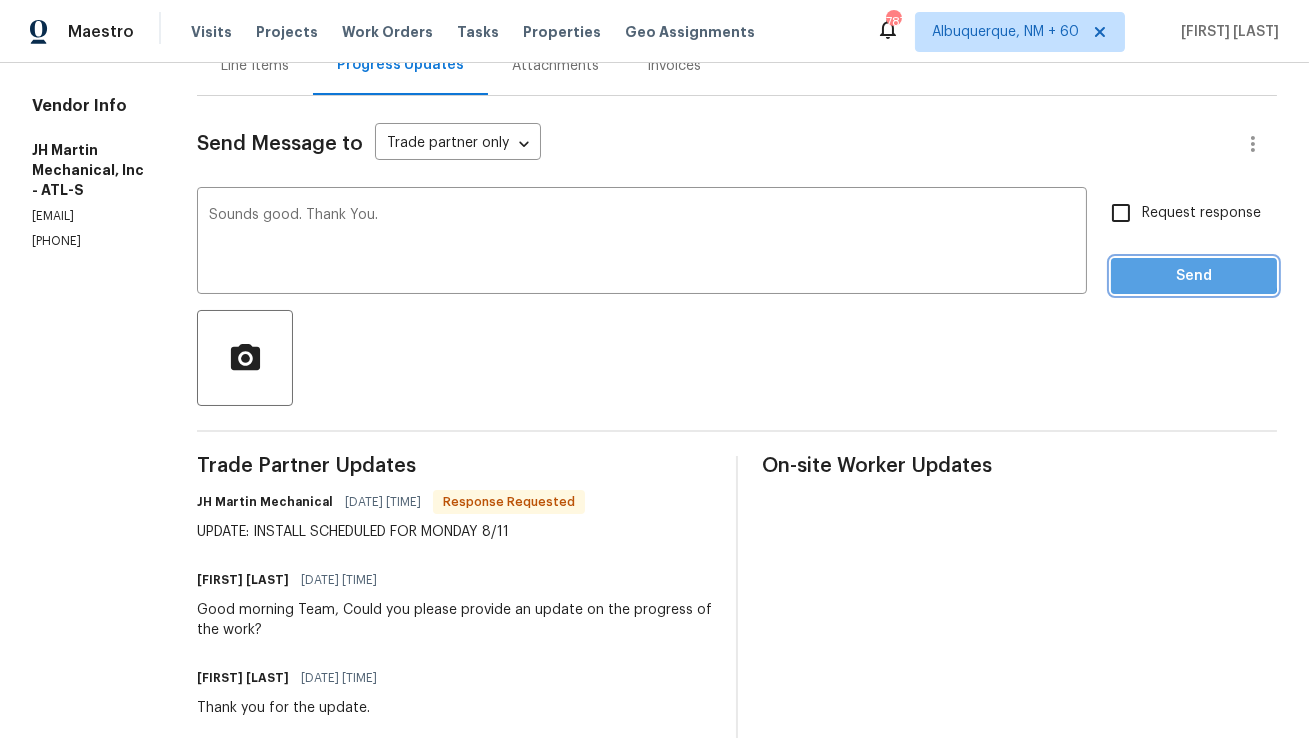 click on "Send" at bounding box center [1194, 276] 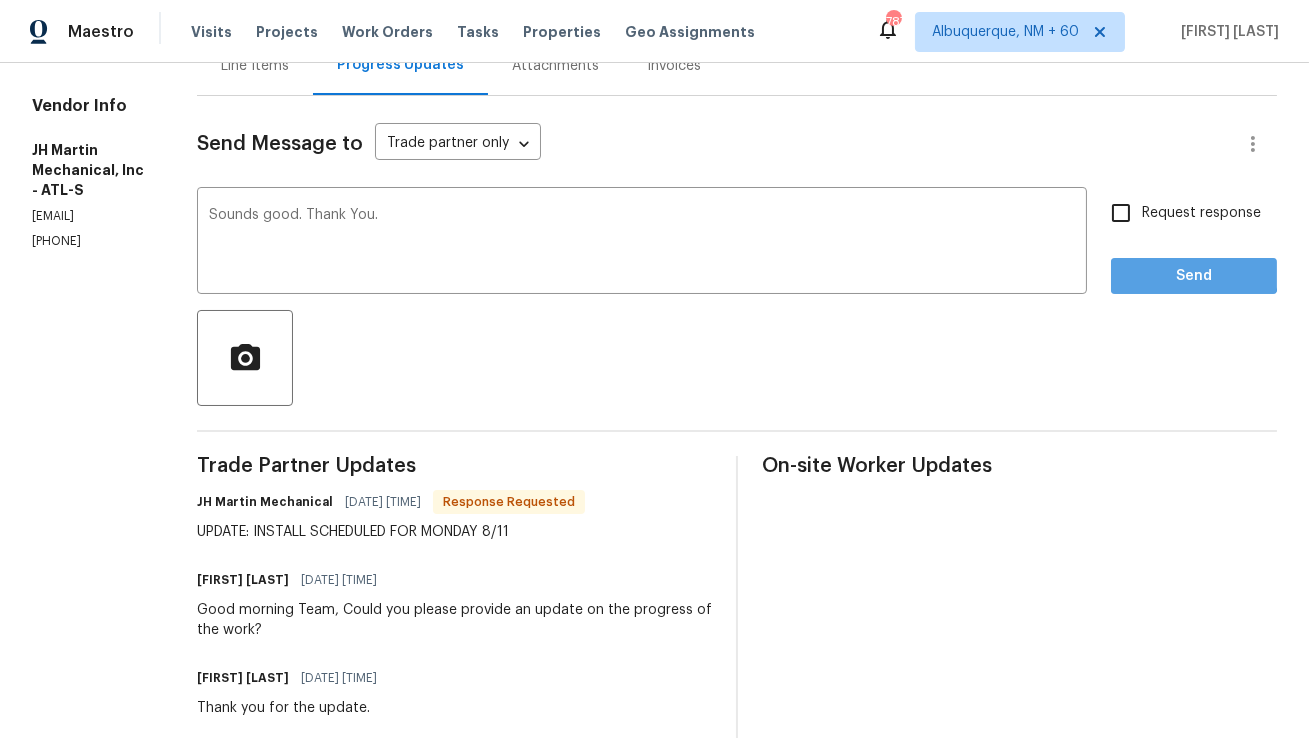 scroll, scrollTop: 9, scrollLeft: 0, axis: vertical 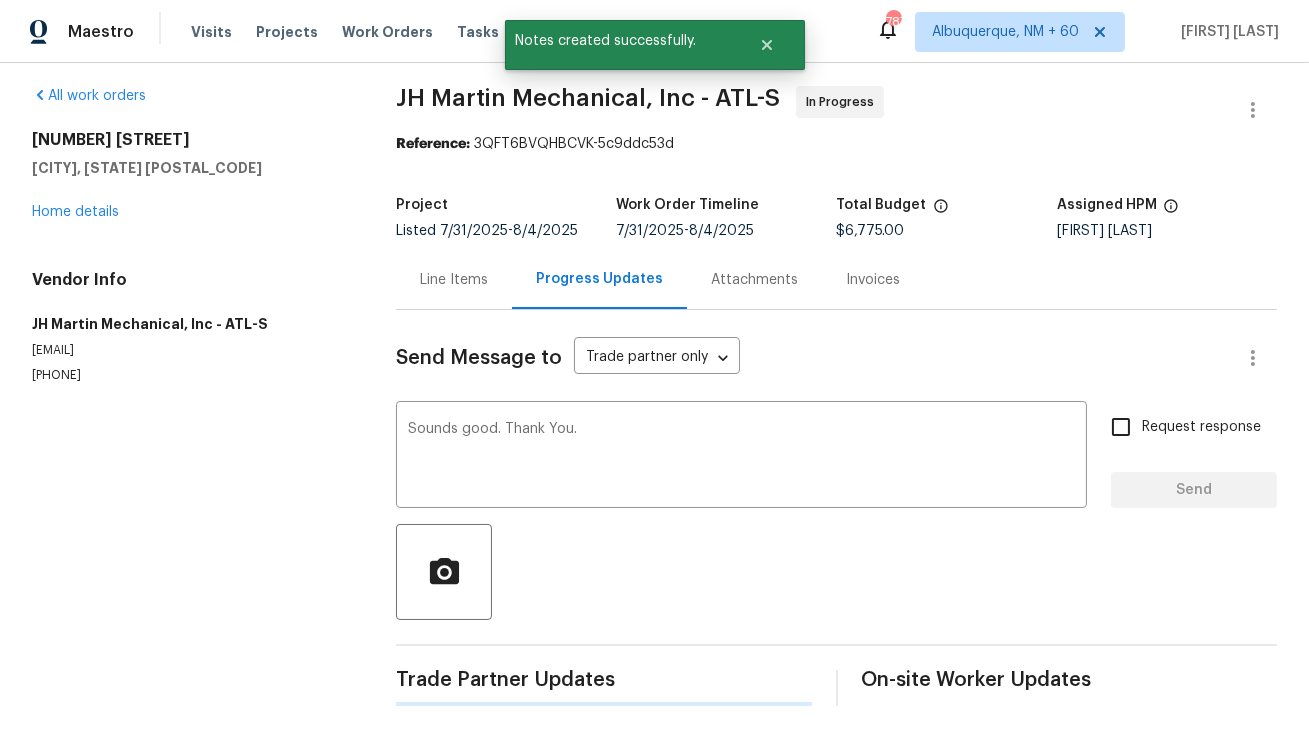 type 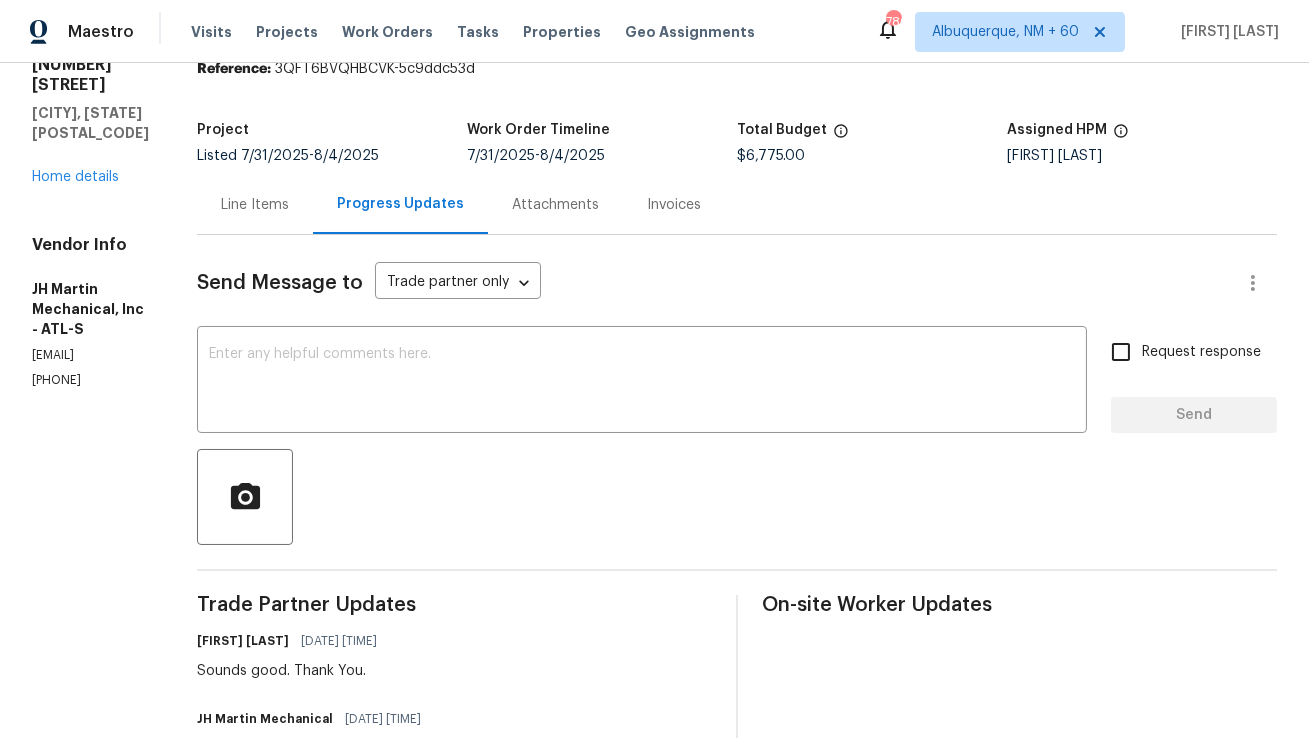 scroll, scrollTop: 0, scrollLeft: 0, axis: both 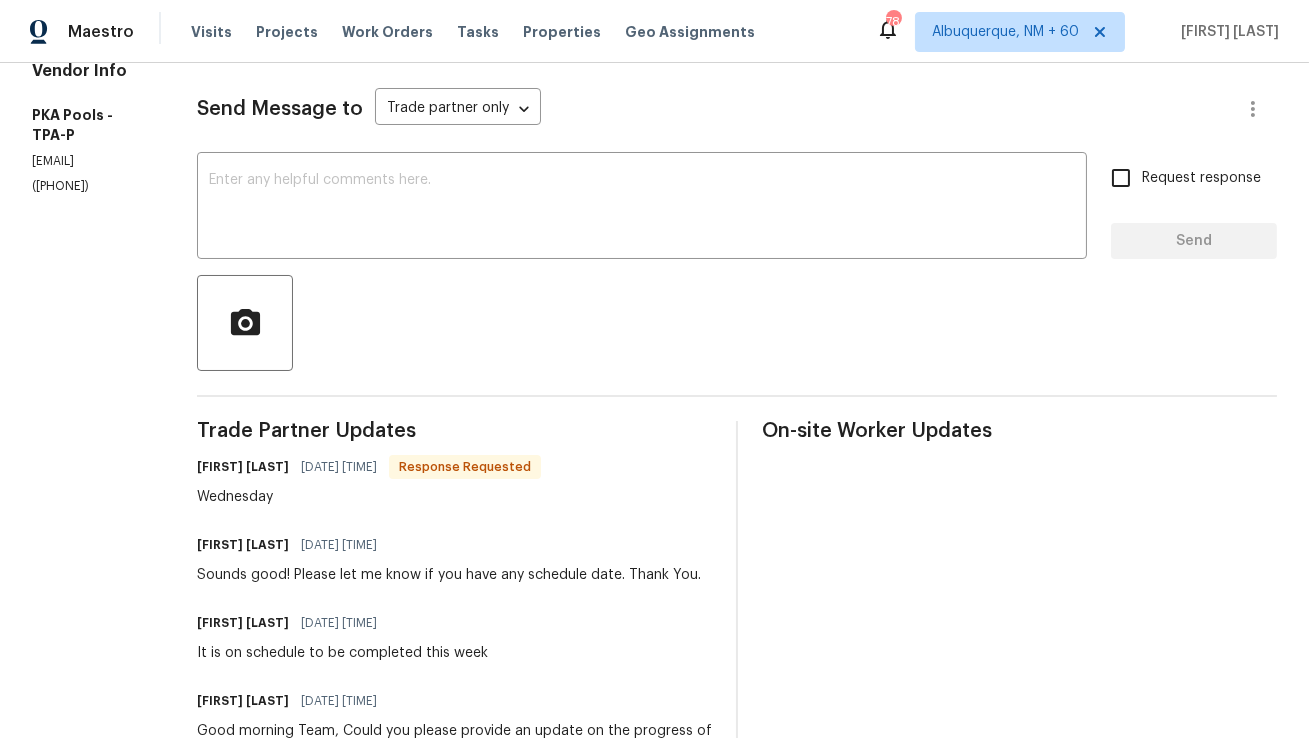 click on "Send Message to Trade partner only Trade partner only ​ x ​ Request response Send Trade Partner Updates Kelley Arnold 08/05/2025 12:45 PM Response Requested Wednesday Anthony Mascarenhas 08/05/2025 12:44 PM Sounds good! Please let me know if you have any schedule date. Thank You. Kelley Arnold 08/05/2025 12:02 PM It is on schedule to be completed this week Anthony Mascarenhas 08/05/2025 10:54 AM Good morning Team, Could you please provide an update on the progress of the work? Anthony Mascarenhas 08/04/2025 10:50 AM Thank you for the update. I look forward to your response soon once the work is completed. Kelley Arnold 08/01/2025 6:02 PM I apologize been sick we have it ordered and should be able to install on service day Anthony Mascarenhas 08/01/2025 4:34 PM Hi Kelley, I'm just checking to see if you have any updates for me on the completion of the work? Anthony Mascarenhas 07/31/2025 5:31 PM Thank you for the update. Hopefully, the work will be completed by tomorrow. Kelley Arnold 07/31/2025 5:11 PM" at bounding box center [737, 1041] 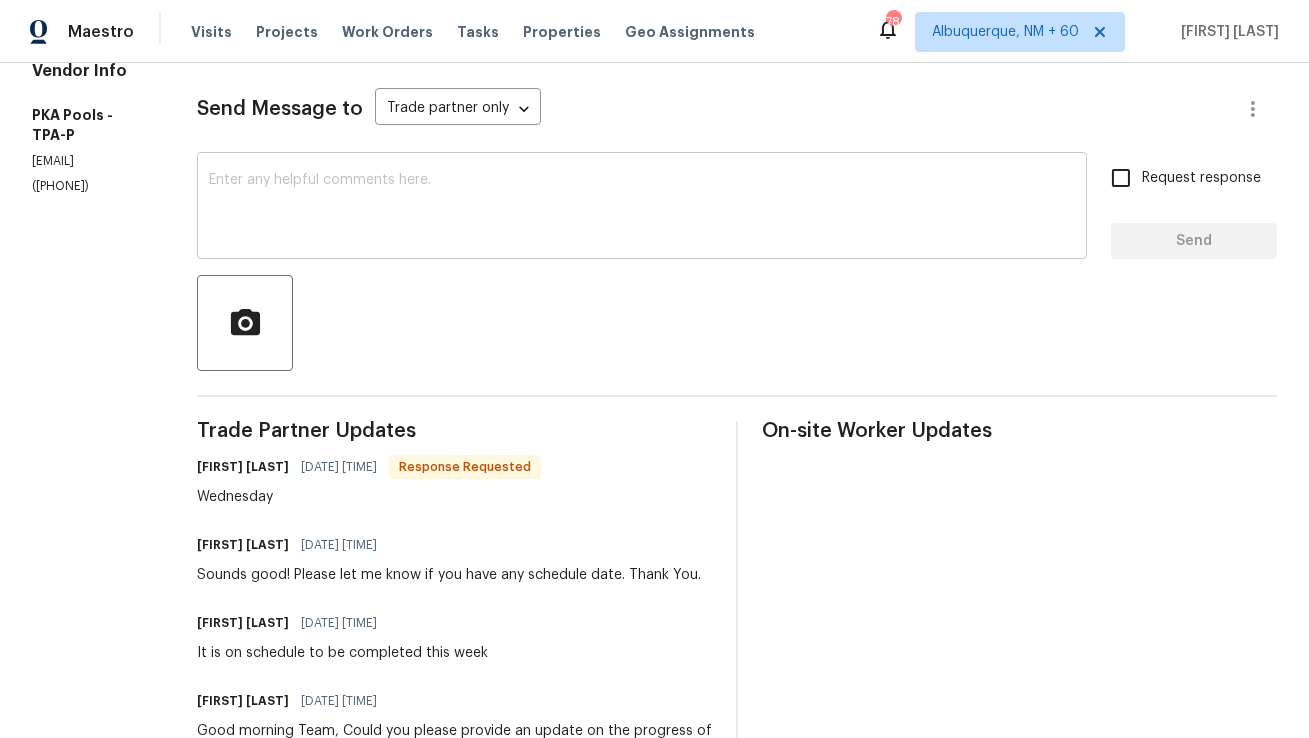 click on "x ​" at bounding box center (642, 208) 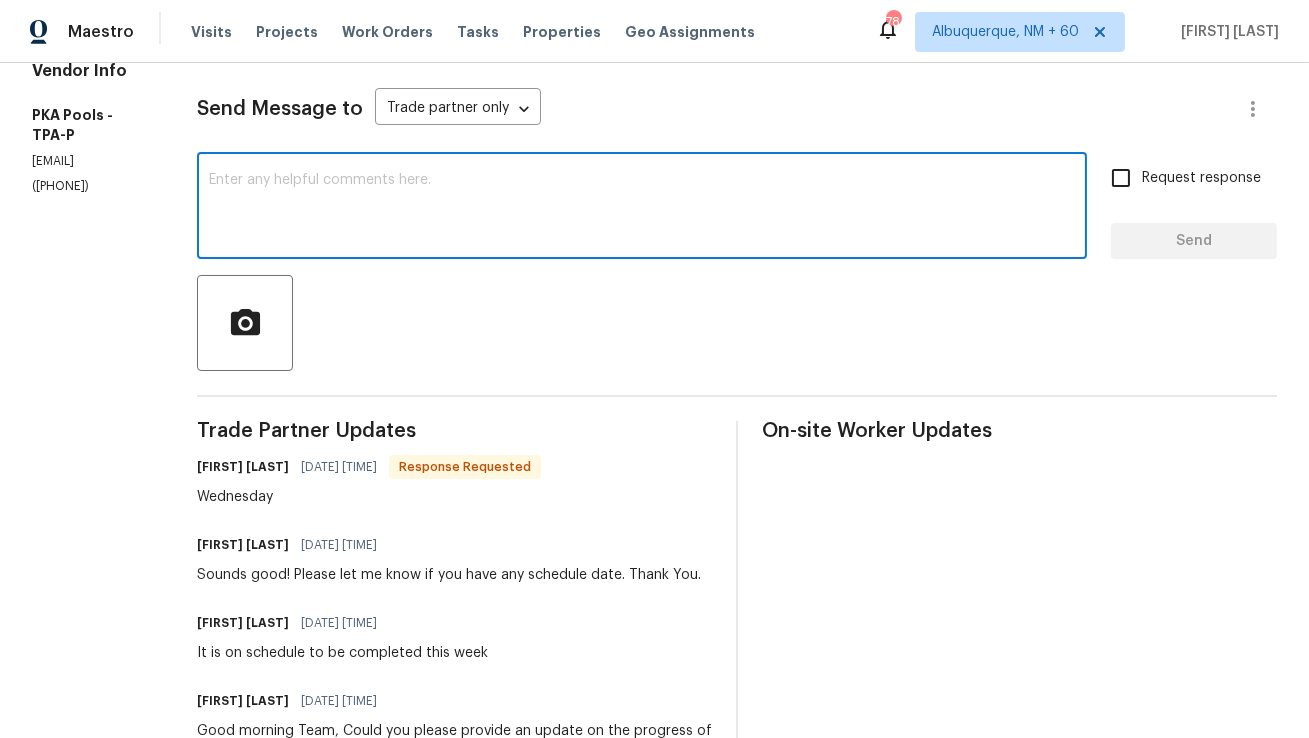 click at bounding box center (642, 208) 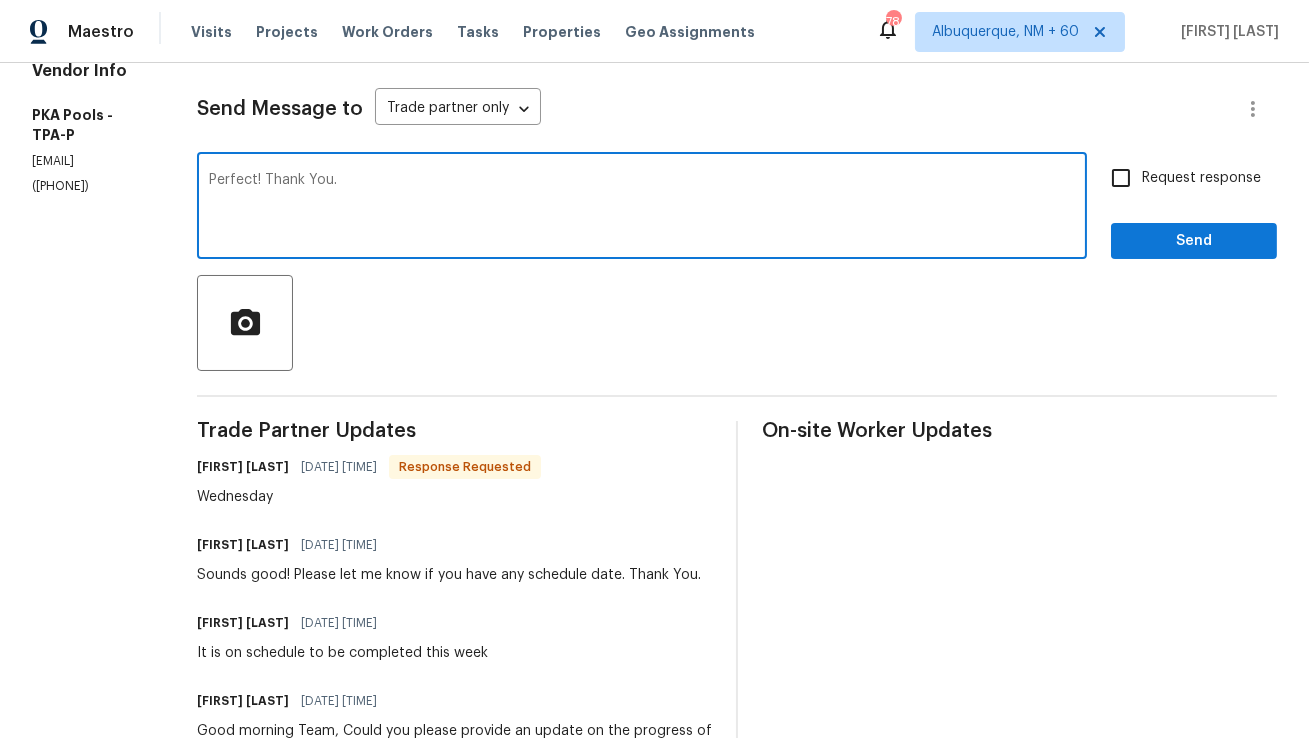 type on "Perfect! Thank You." 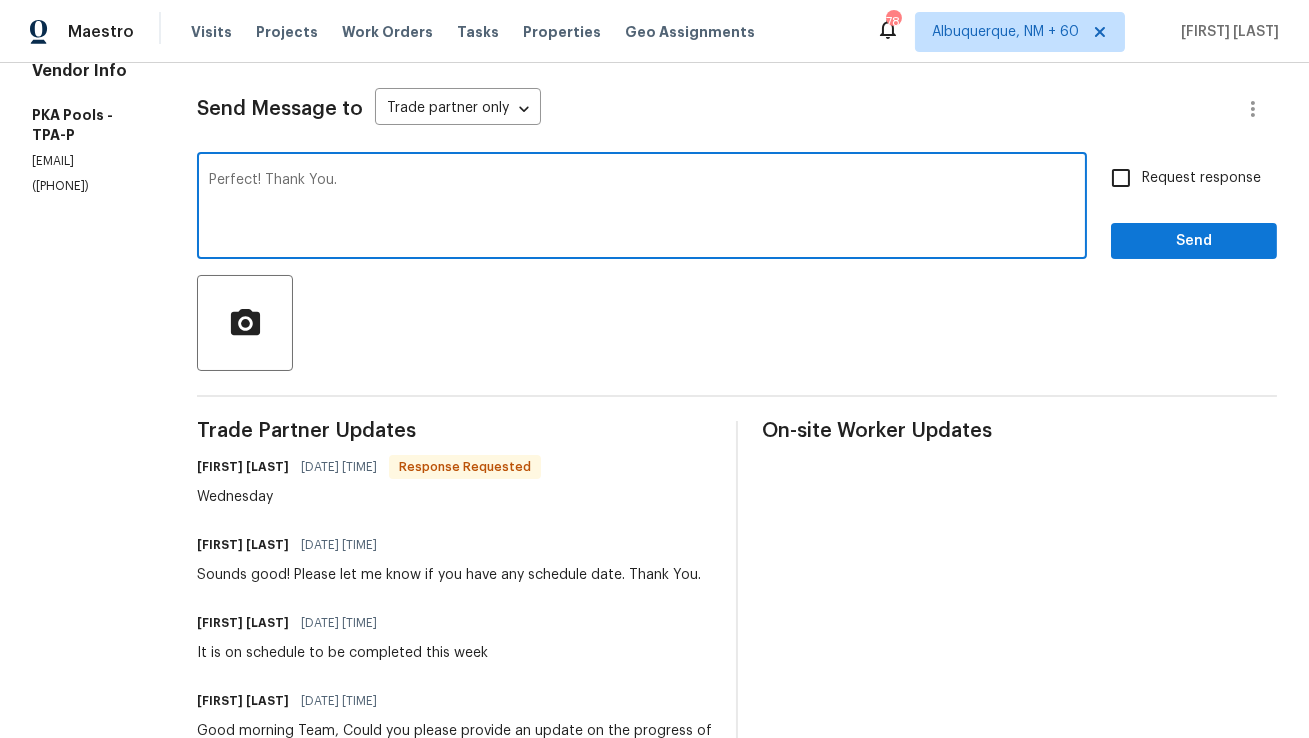 click on "Perfect! Thank You." at bounding box center [642, 208] 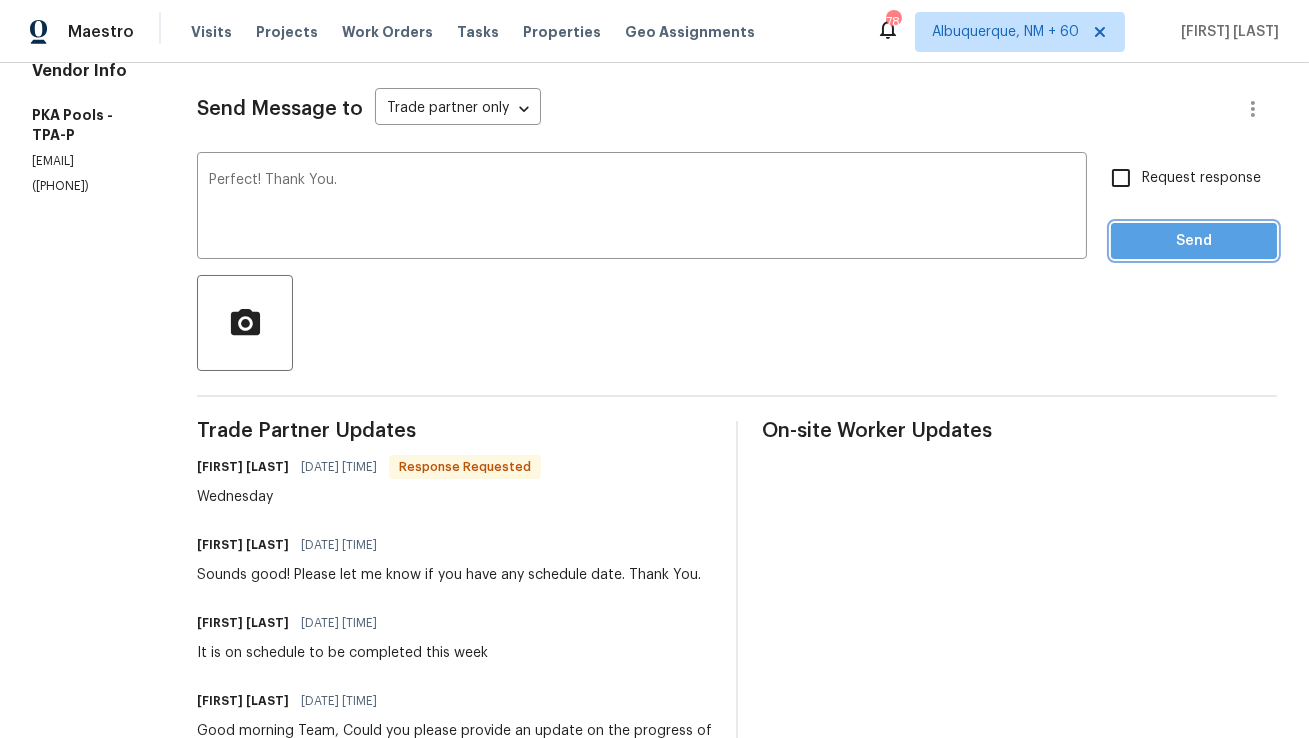 click on "Send" at bounding box center (1194, 241) 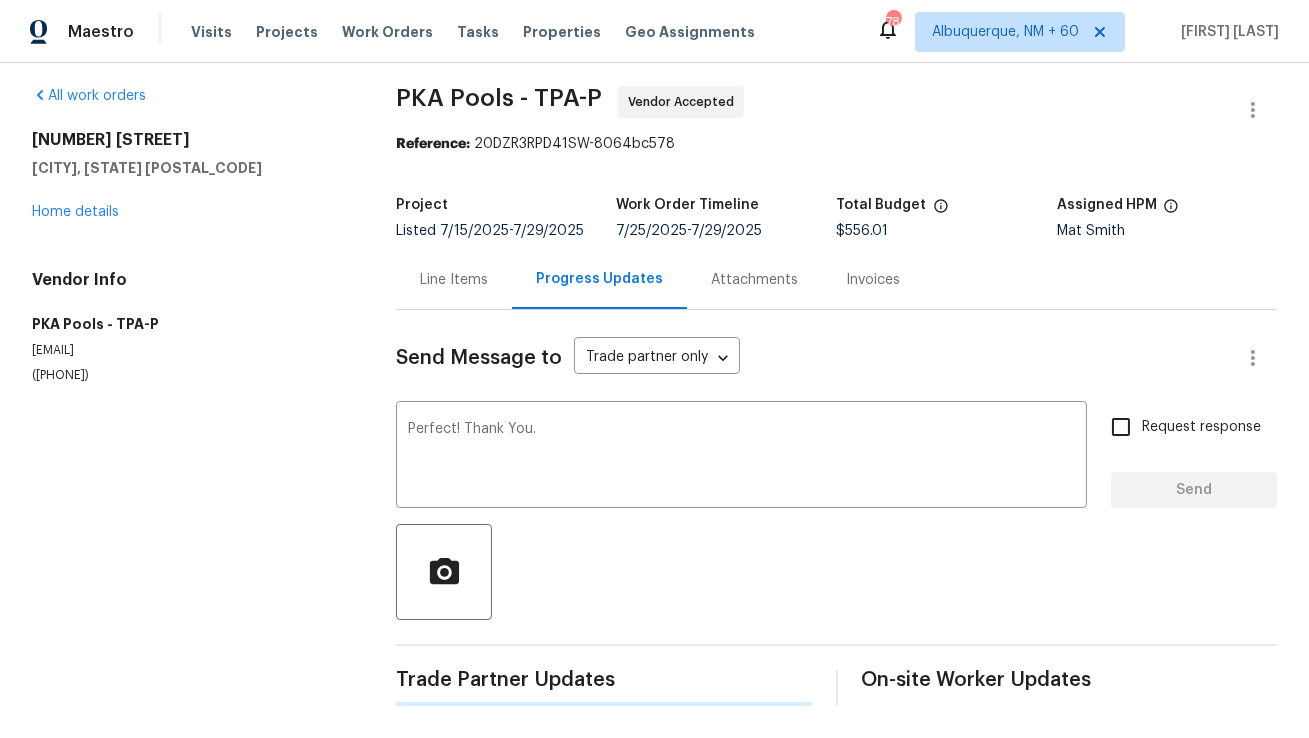 scroll, scrollTop: 9, scrollLeft: 0, axis: vertical 